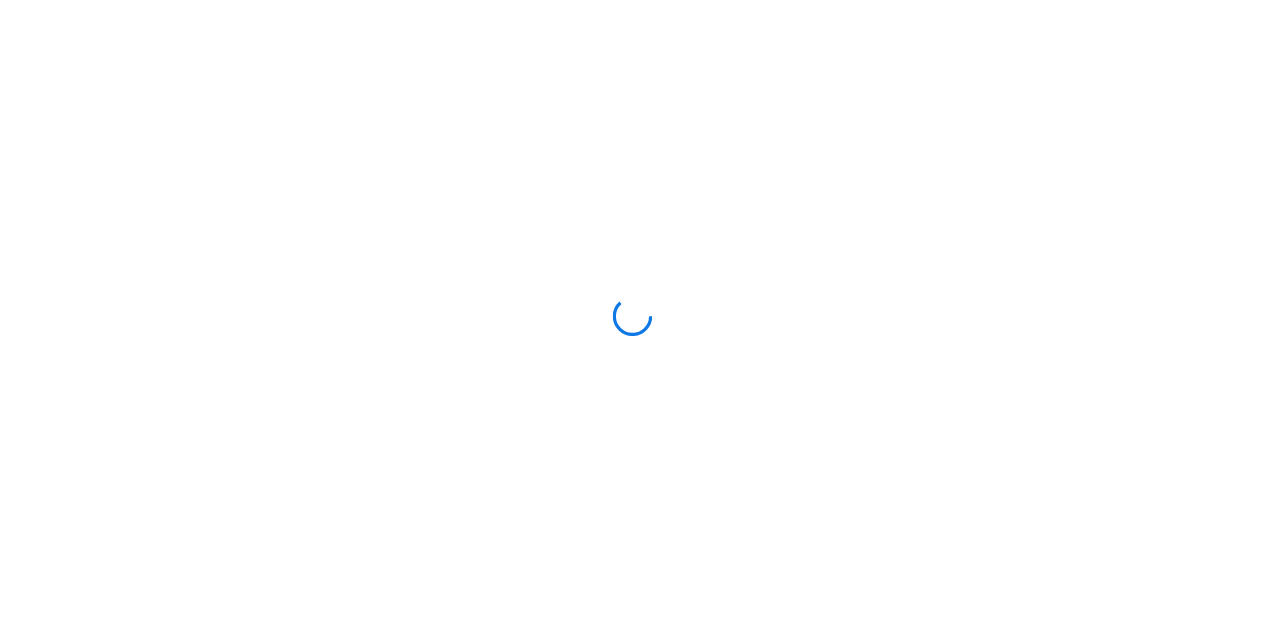 scroll, scrollTop: 0, scrollLeft: 0, axis: both 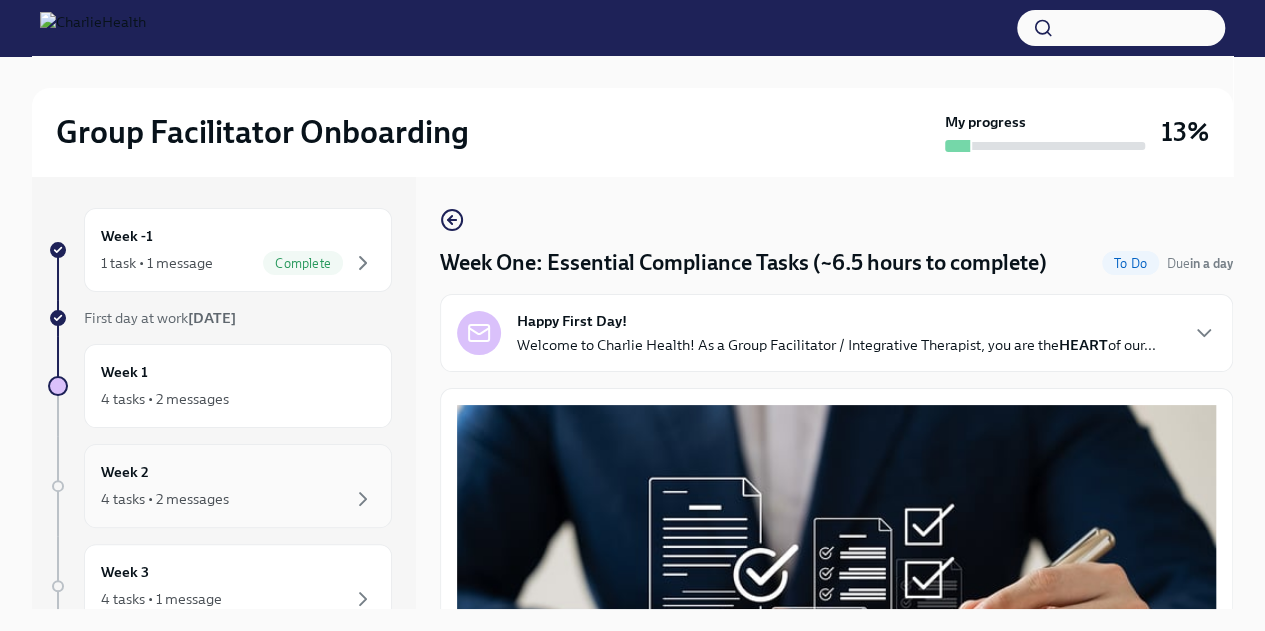 click on "4 tasks • 2 messages" at bounding box center [238, 499] 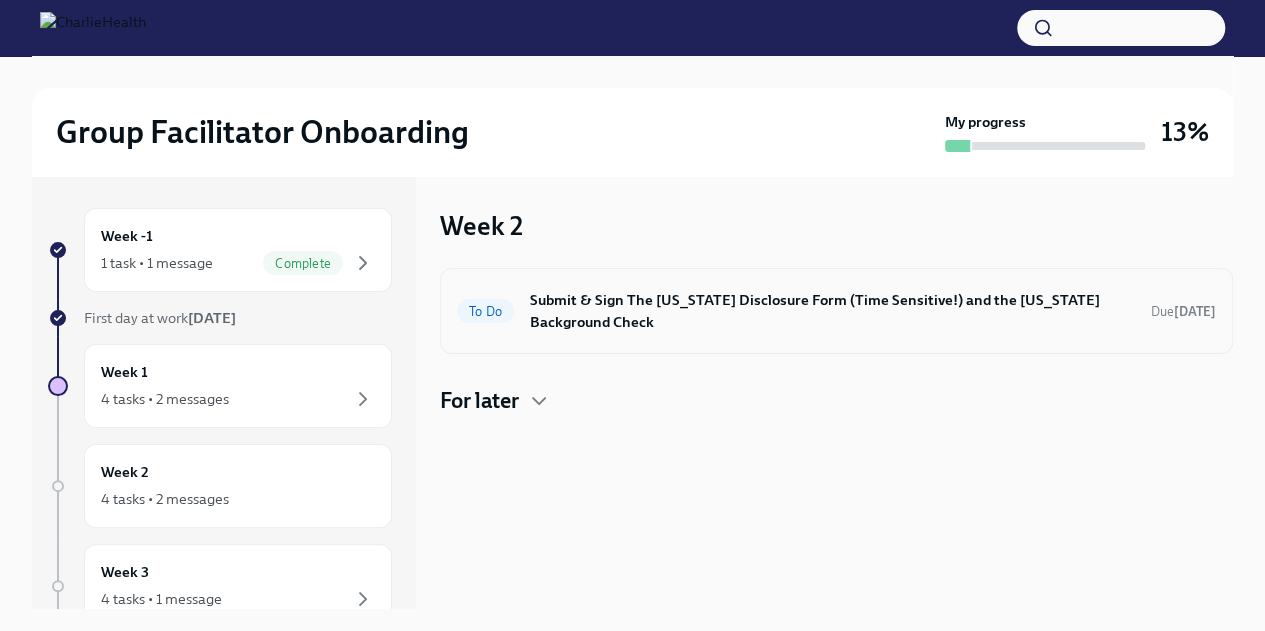 click on "Submit & Sign The [US_STATE] Disclosure Form (Time Sensitive!) and the [US_STATE] Background Check" at bounding box center (832, 311) 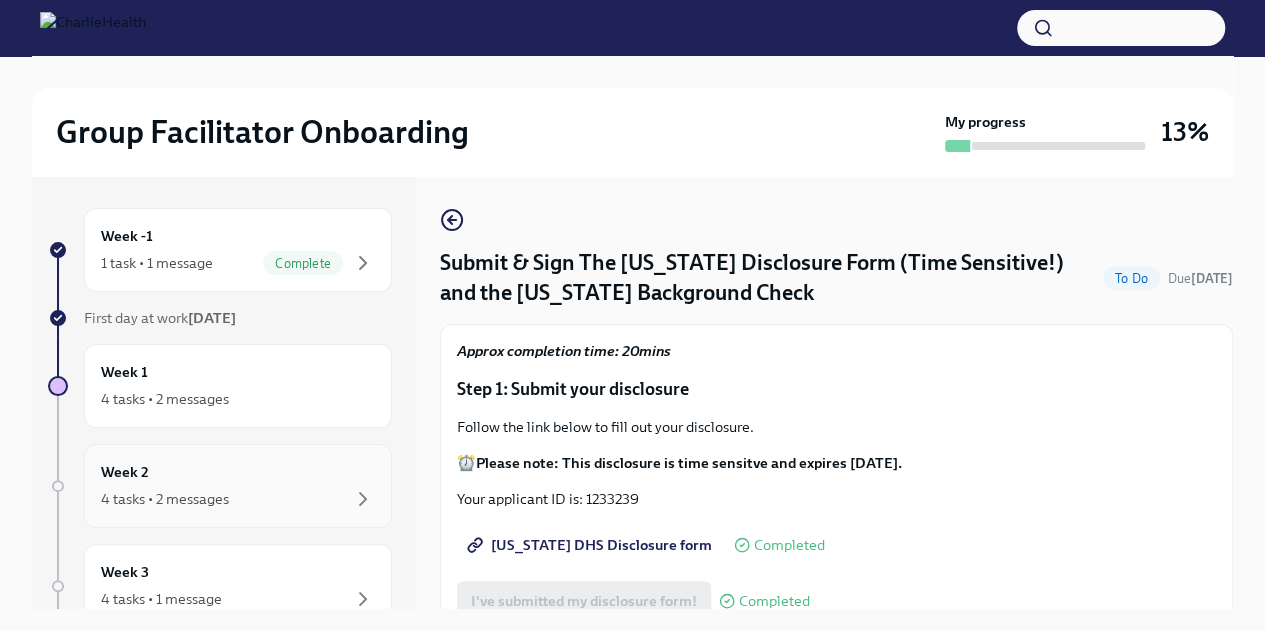 click on "4 tasks • 2 messages" at bounding box center [238, 499] 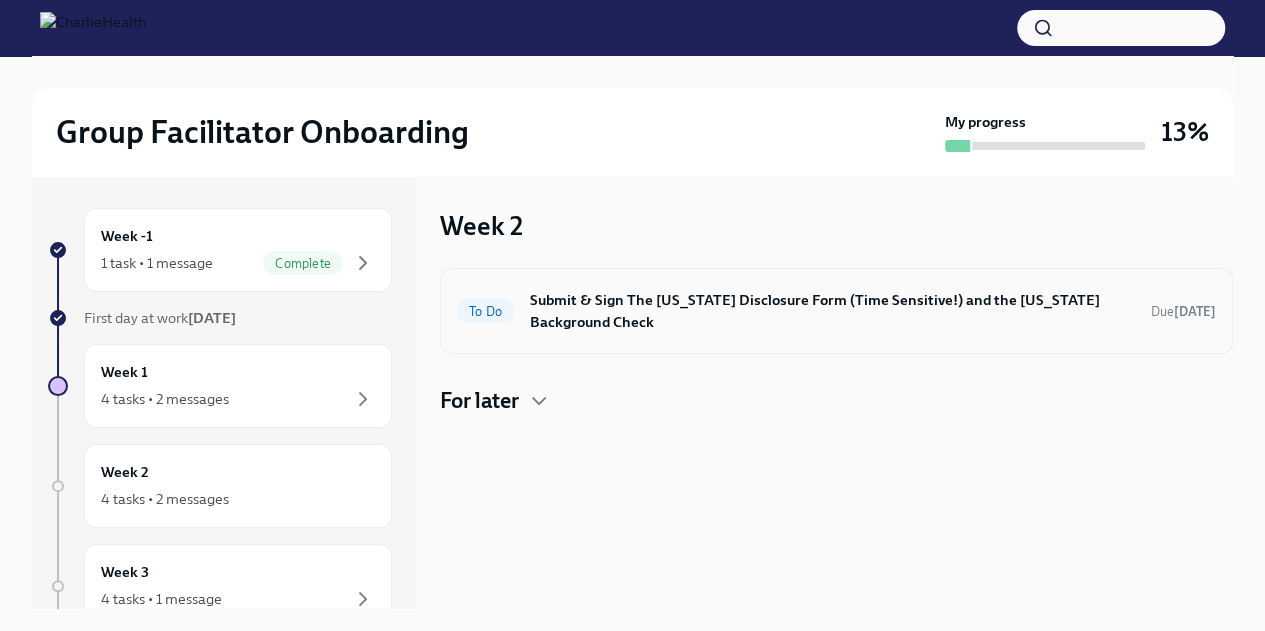 click on "Submit & Sign The [US_STATE] Disclosure Form (Time Sensitive!) and the [US_STATE] Background Check" at bounding box center (832, 311) 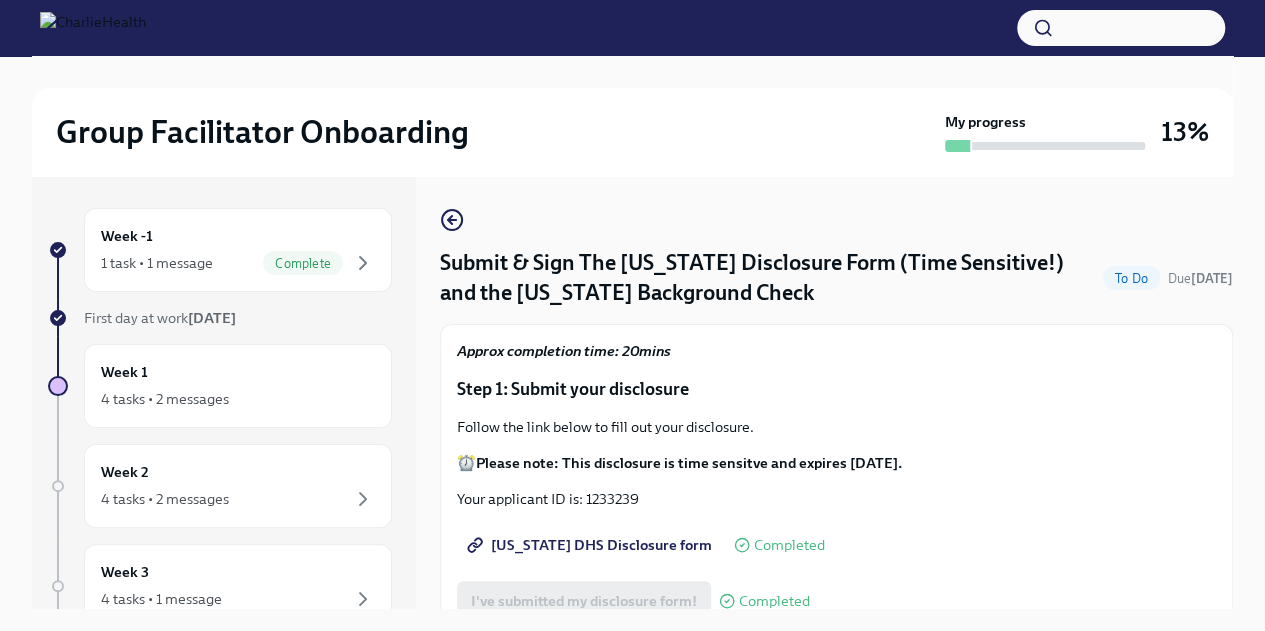 scroll, scrollTop: 140, scrollLeft: 0, axis: vertical 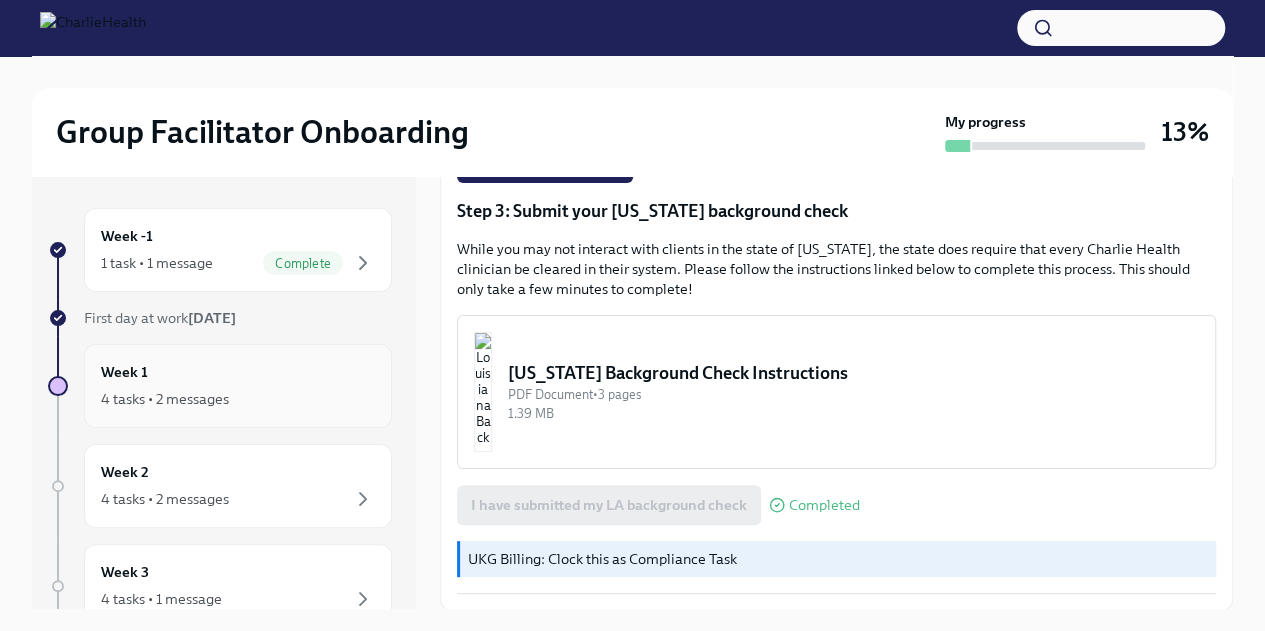 click on "4 tasks • 2 messages" at bounding box center (238, 399) 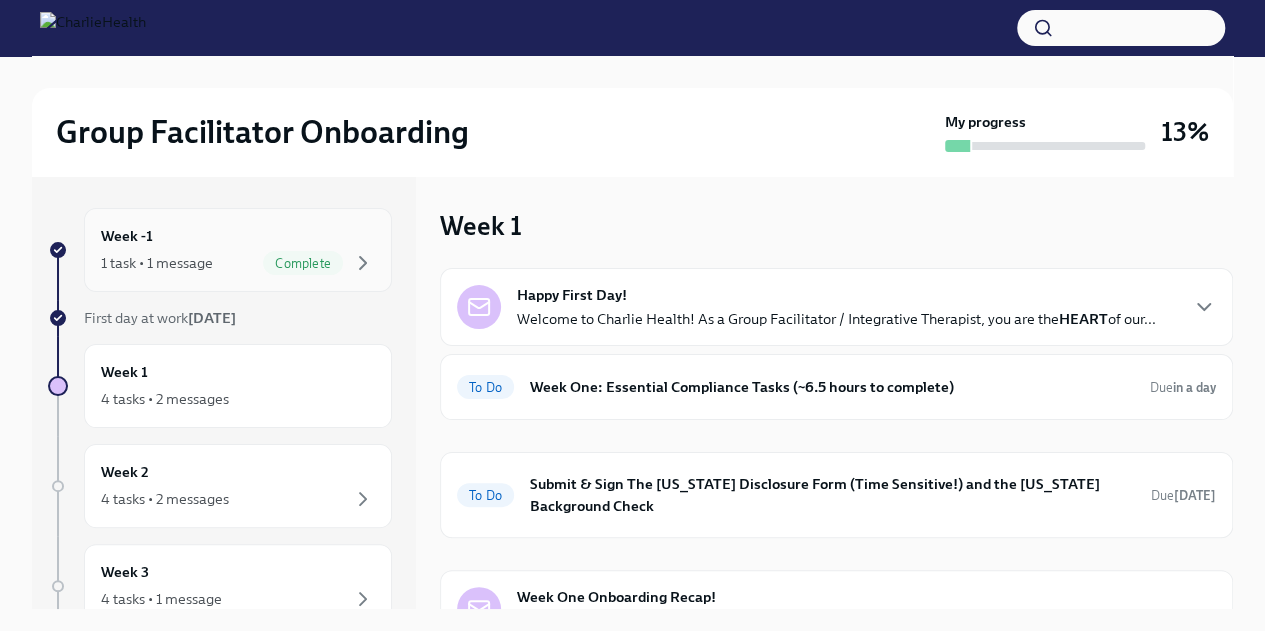 click on "1 task • 1 message Complete" at bounding box center (238, 263) 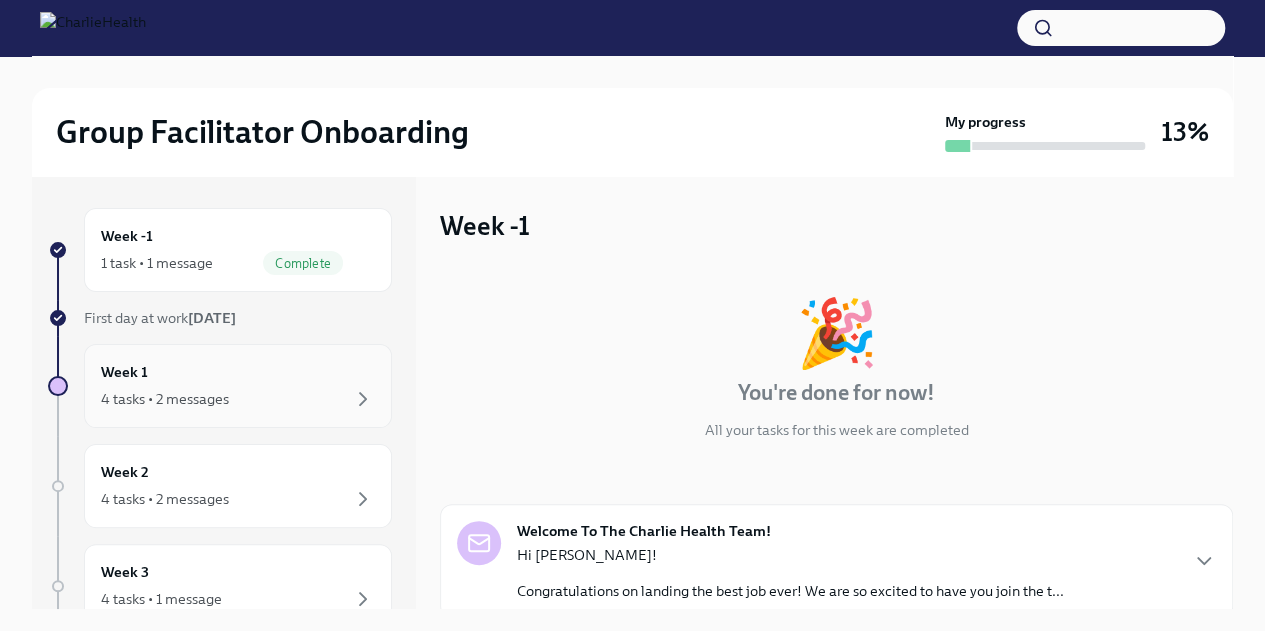 click on "4 tasks • 2 messages" at bounding box center [165, 399] 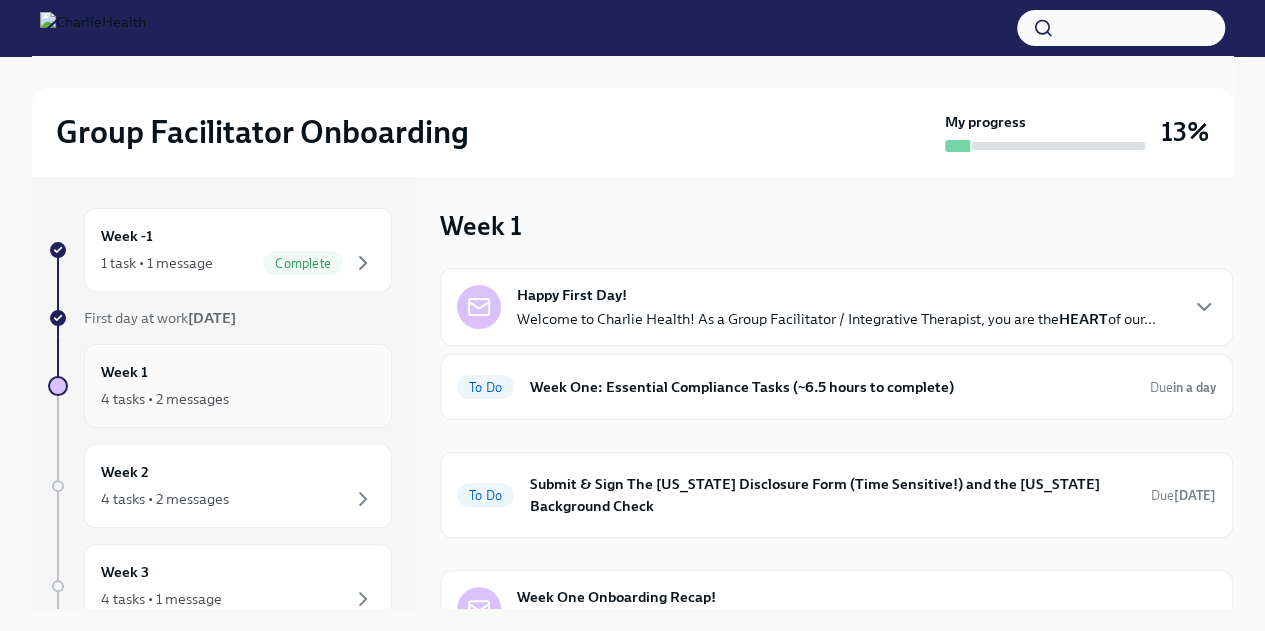 click on "4 tasks • 2 messages" at bounding box center [165, 399] 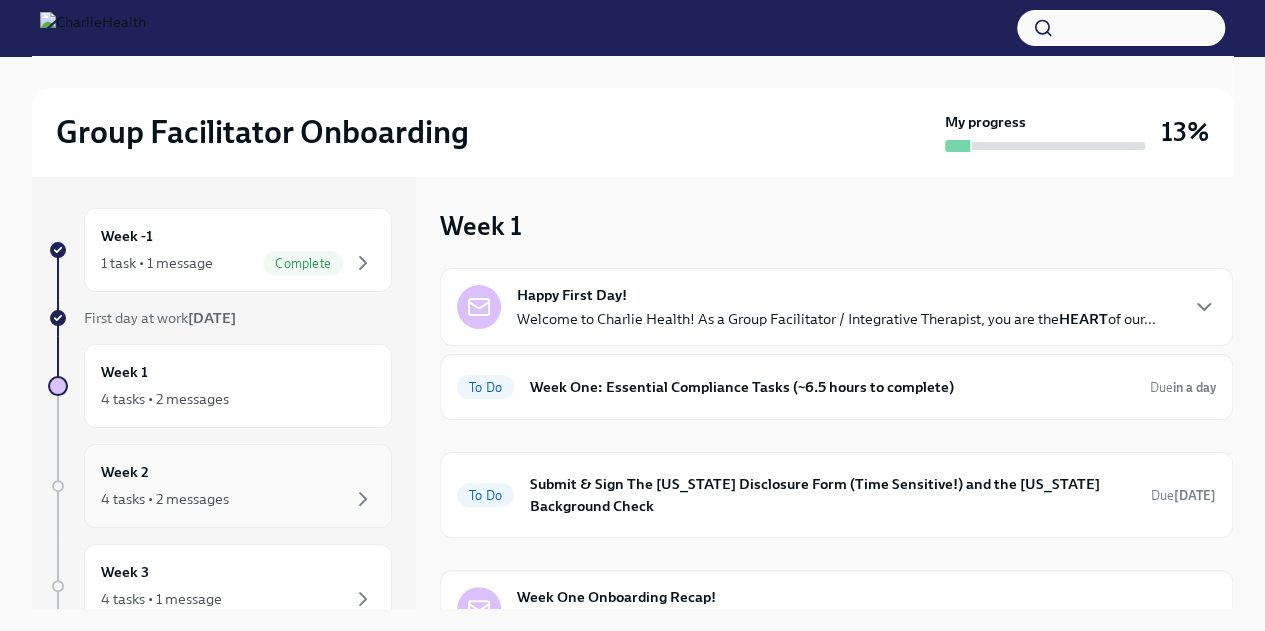 click on "4 tasks • 2 messages" at bounding box center (165, 499) 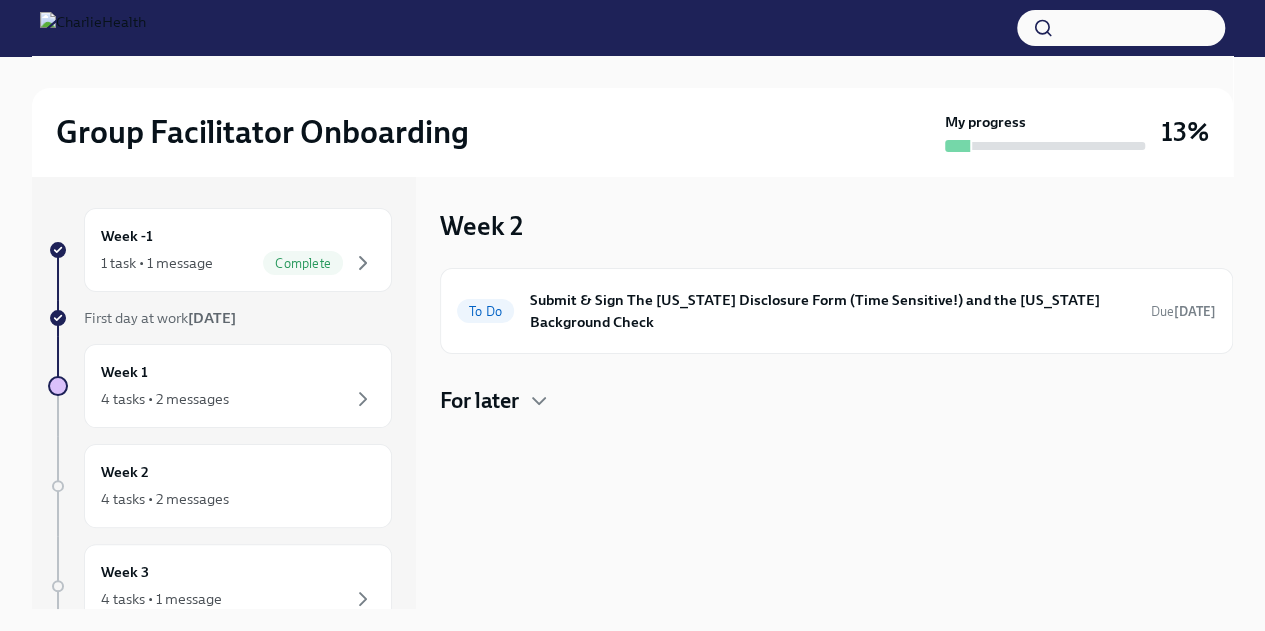 click on "For later" at bounding box center [479, 401] 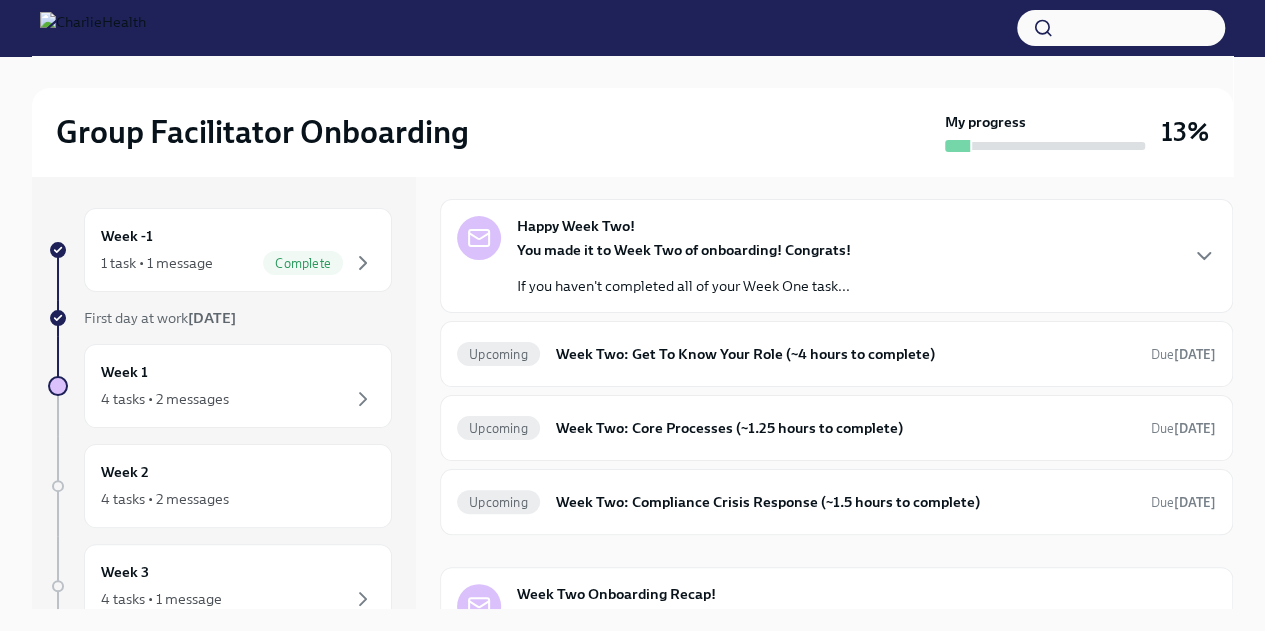scroll, scrollTop: 234, scrollLeft: 0, axis: vertical 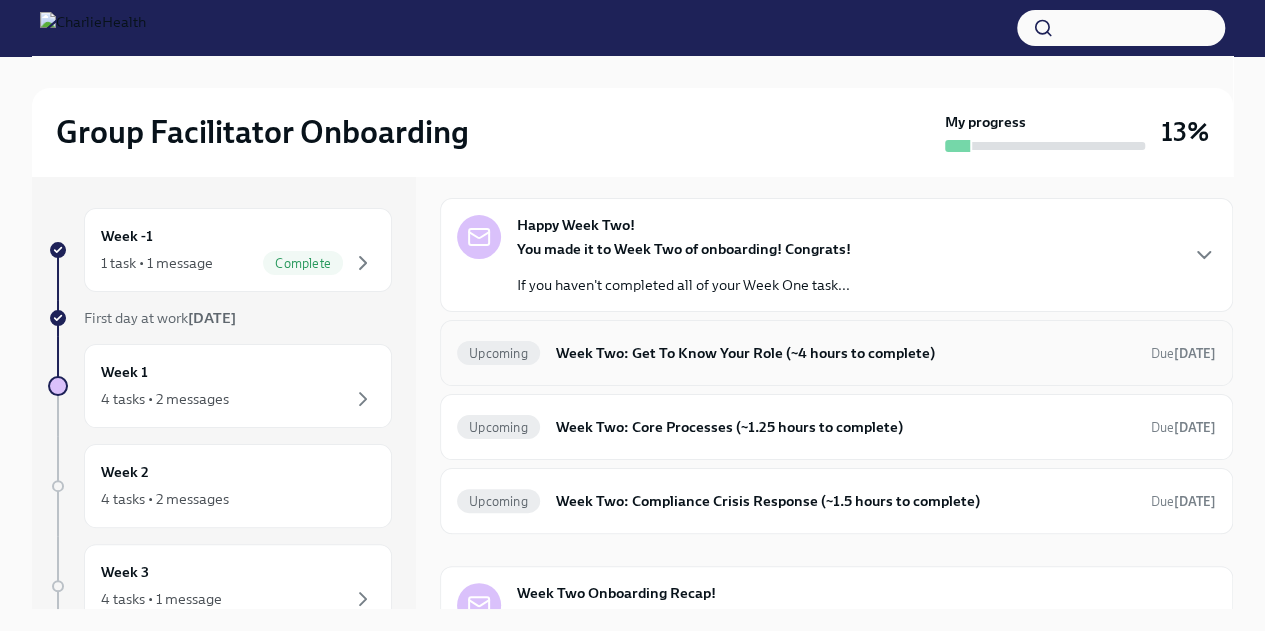 click on "Upcoming Week Two: Get To Know Your Role (~4 hours to complete) Due  [DATE]" at bounding box center [836, 353] 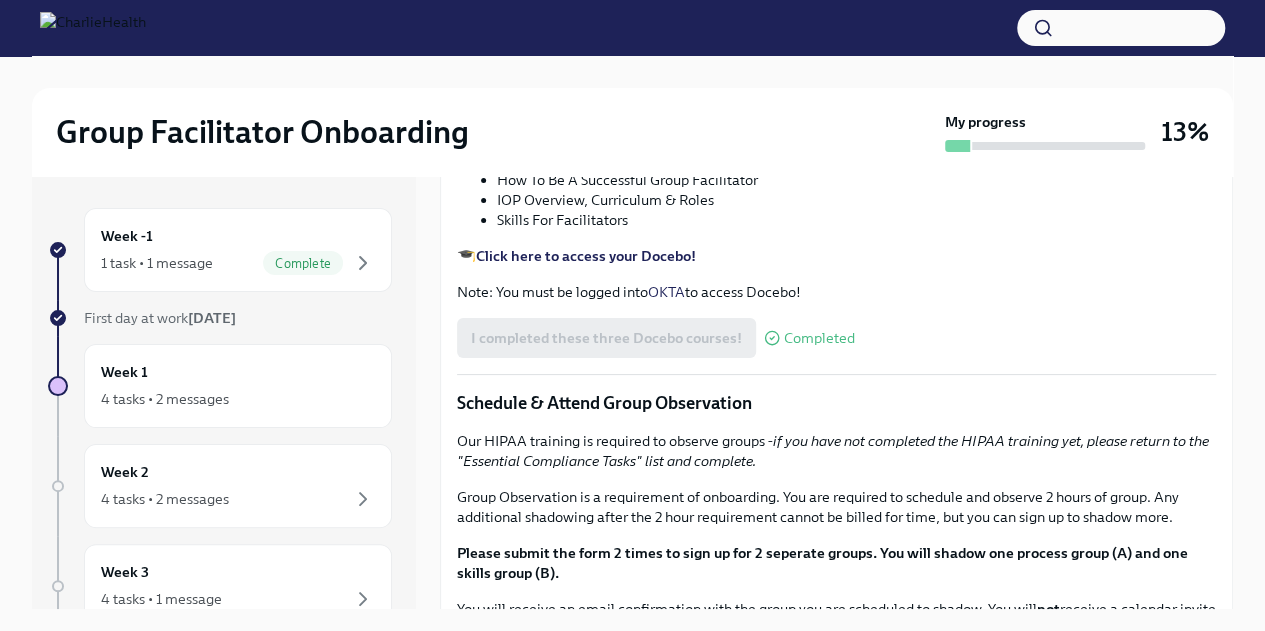 scroll, scrollTop: 773, scrollLeft: 0, axis: vertical 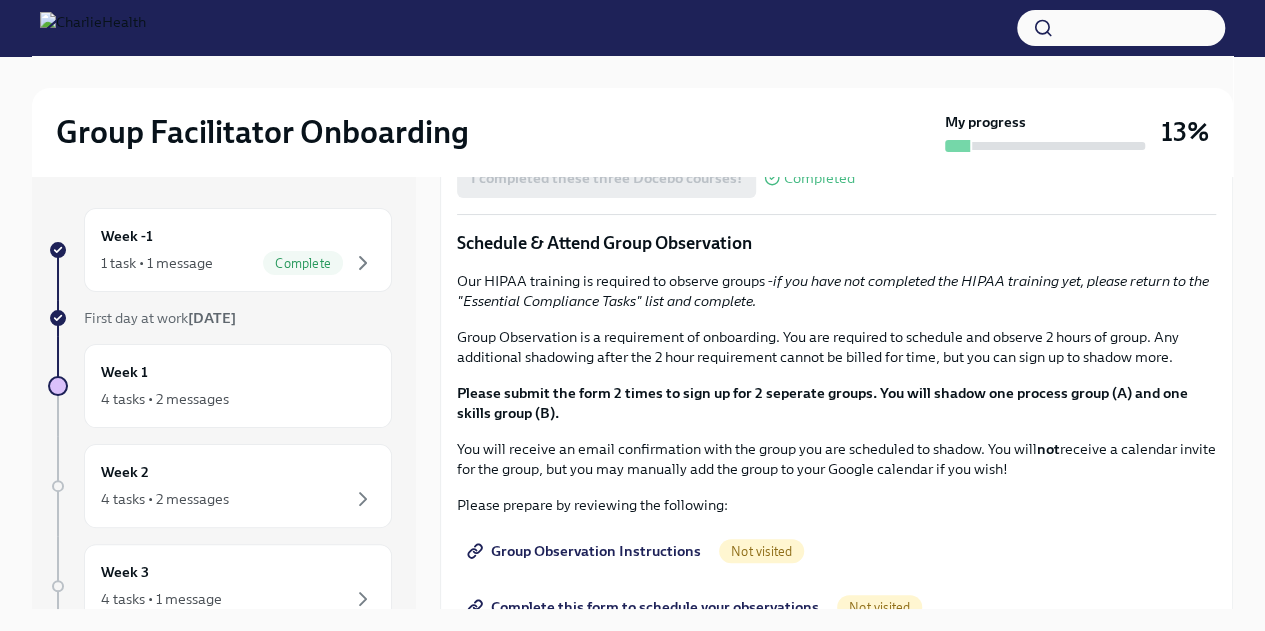 drag, startPoint x: 520, startPoint y: 466, endPoint x: 832, endPoint y: 469, distance: 312.01443 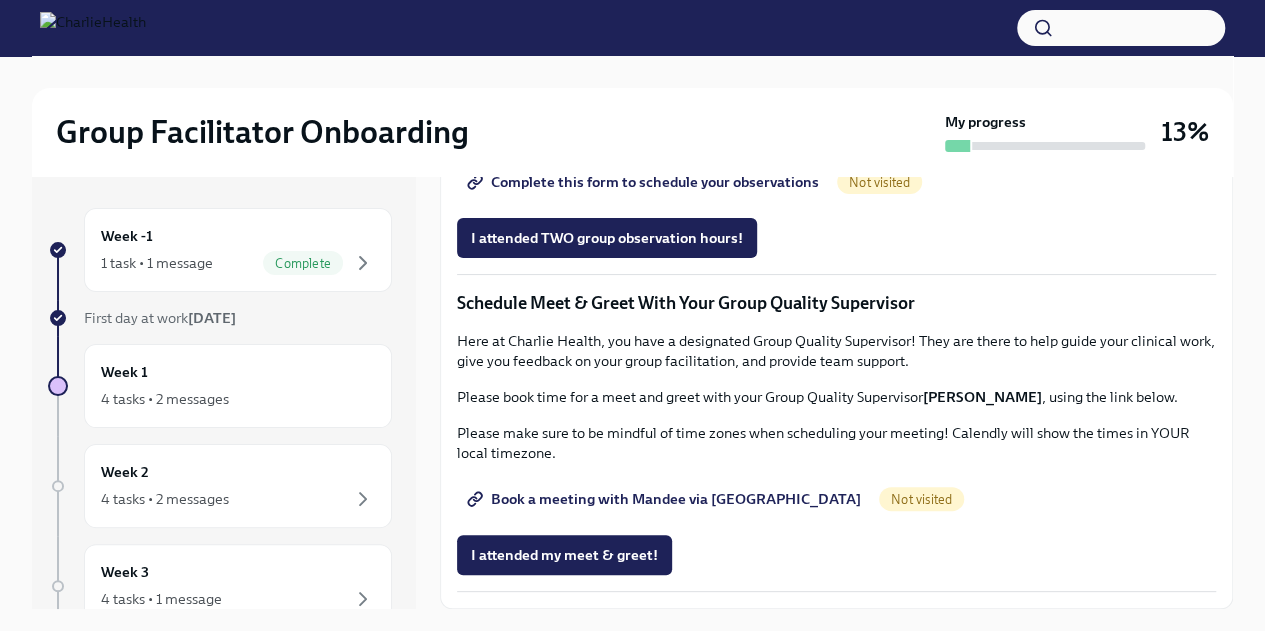 scroll, scrollTop: 1519, scrollLeft: 0, axis: vertical 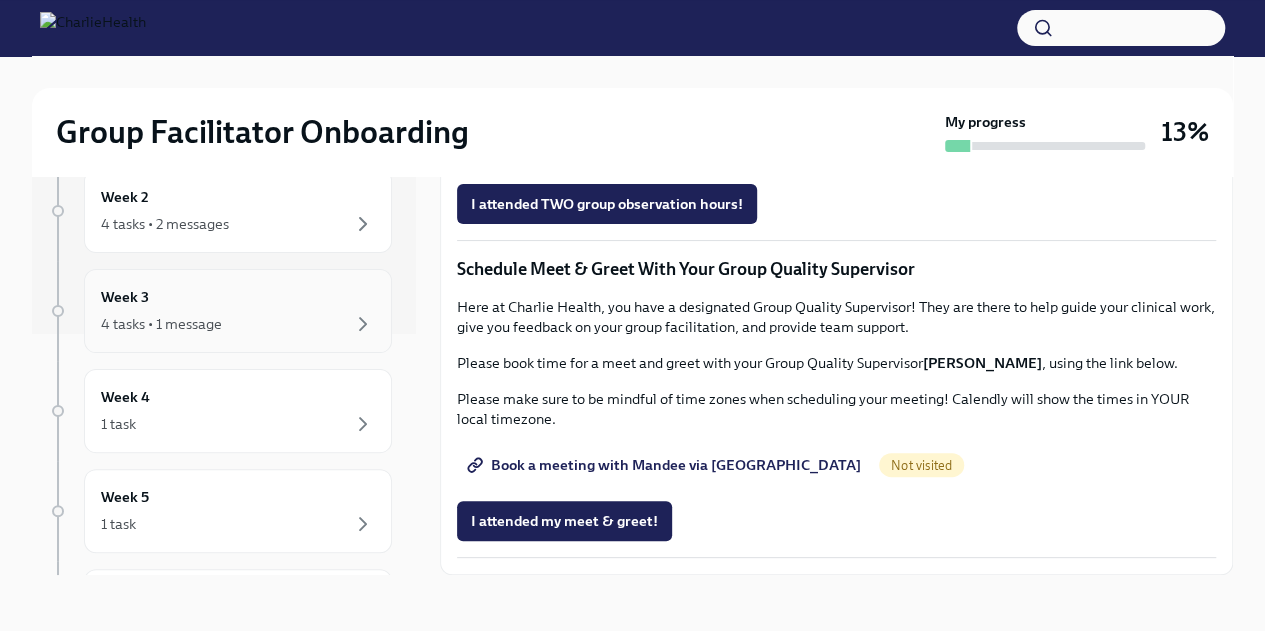 click on "4 tasks • 1 message" at bounding box center (238, 324) 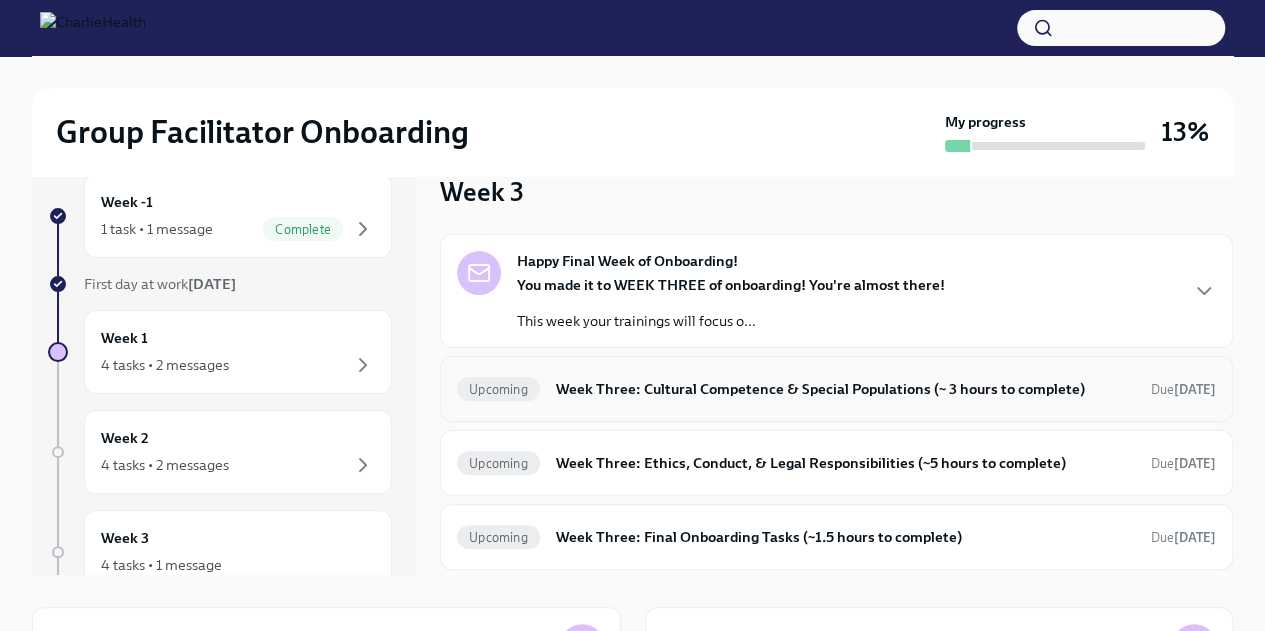 click on "Week Three: Cultural Competence & Special Populations (~ 3 hours to complete)" at bounding box center [845, 389] 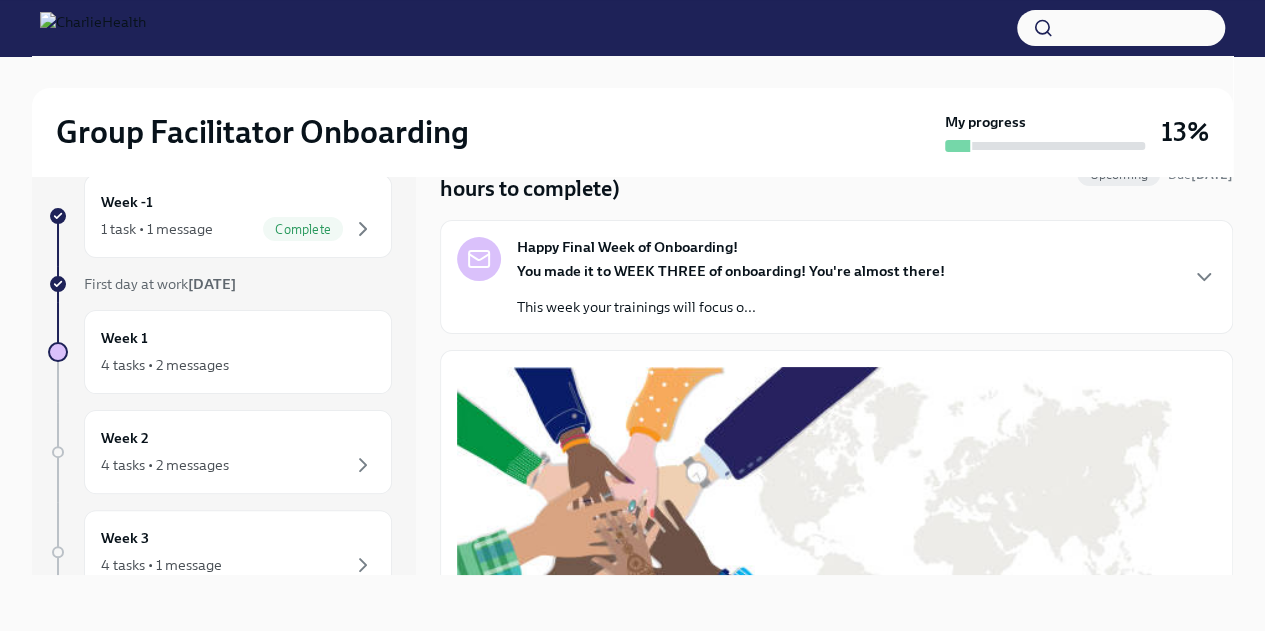 scroll, scrollTop: 0, scrollLeft: 0, axis: both 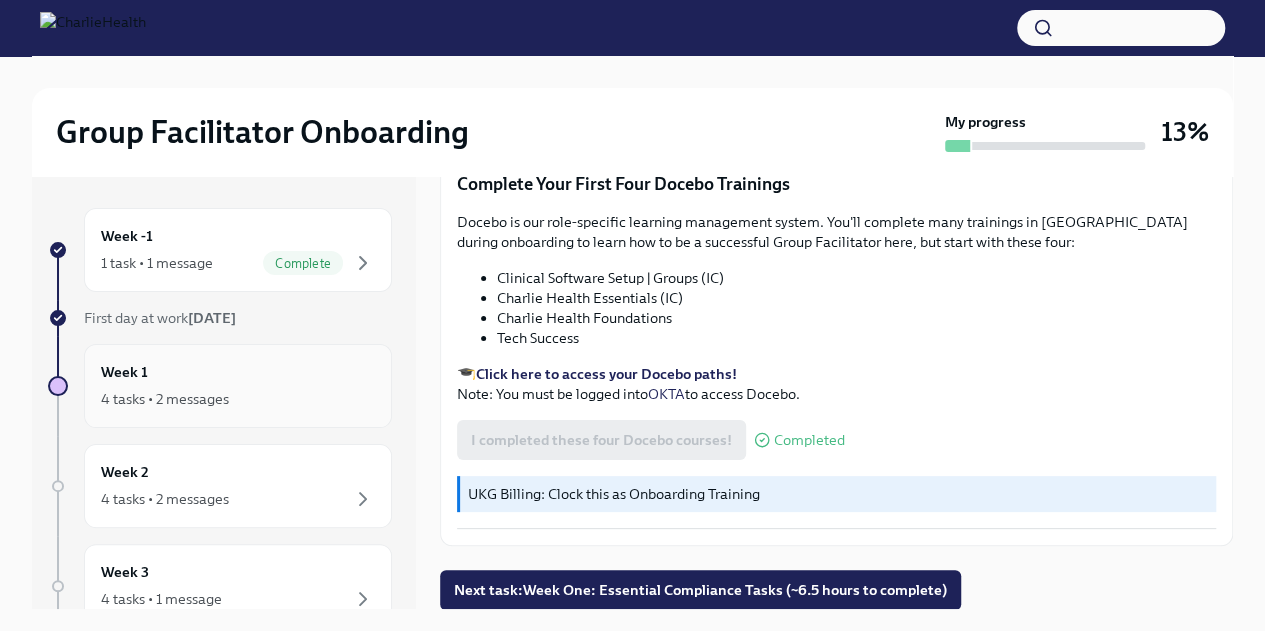 click on "Week 1 4 tasks • 2 messages" at bounding box center [238, 386] 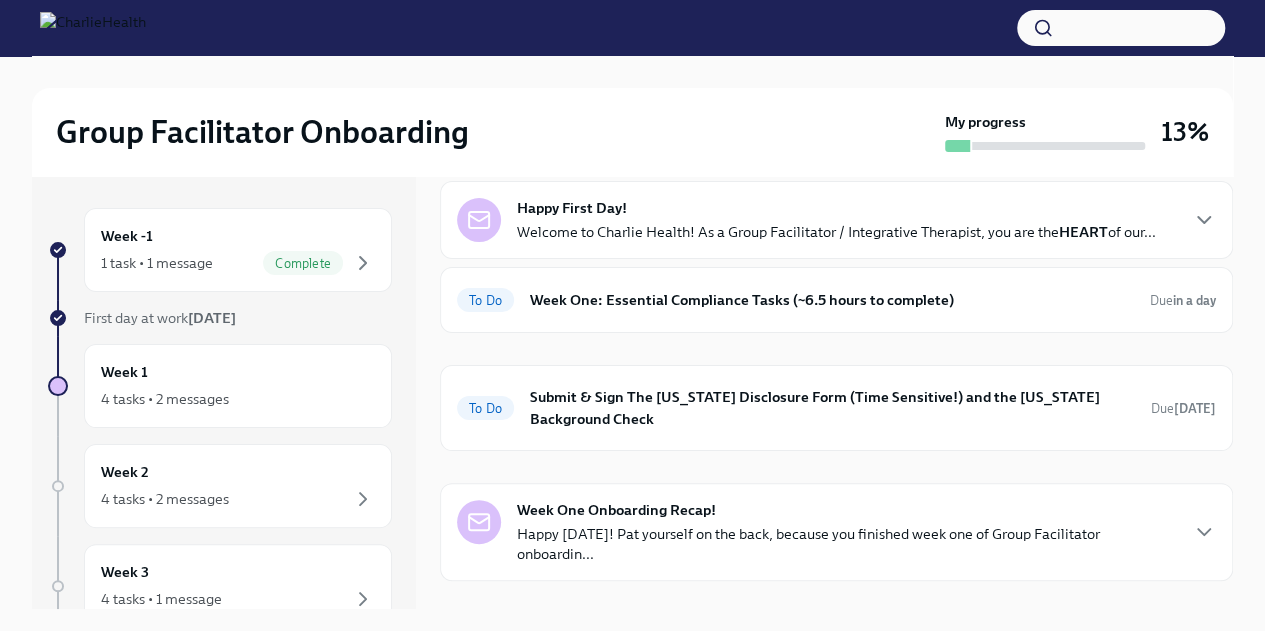 scroll, scrollTop: 118, scrollLeft: 0, axis: vertical 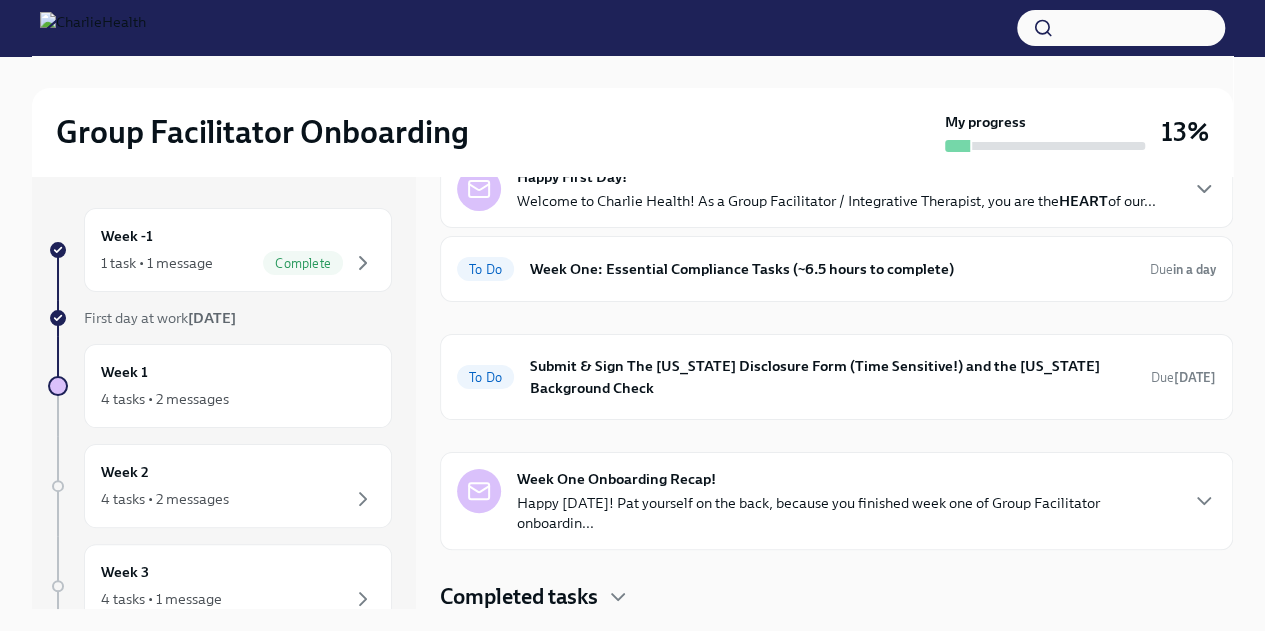 click on "Completed tasks" at bounding box center [519, 597] 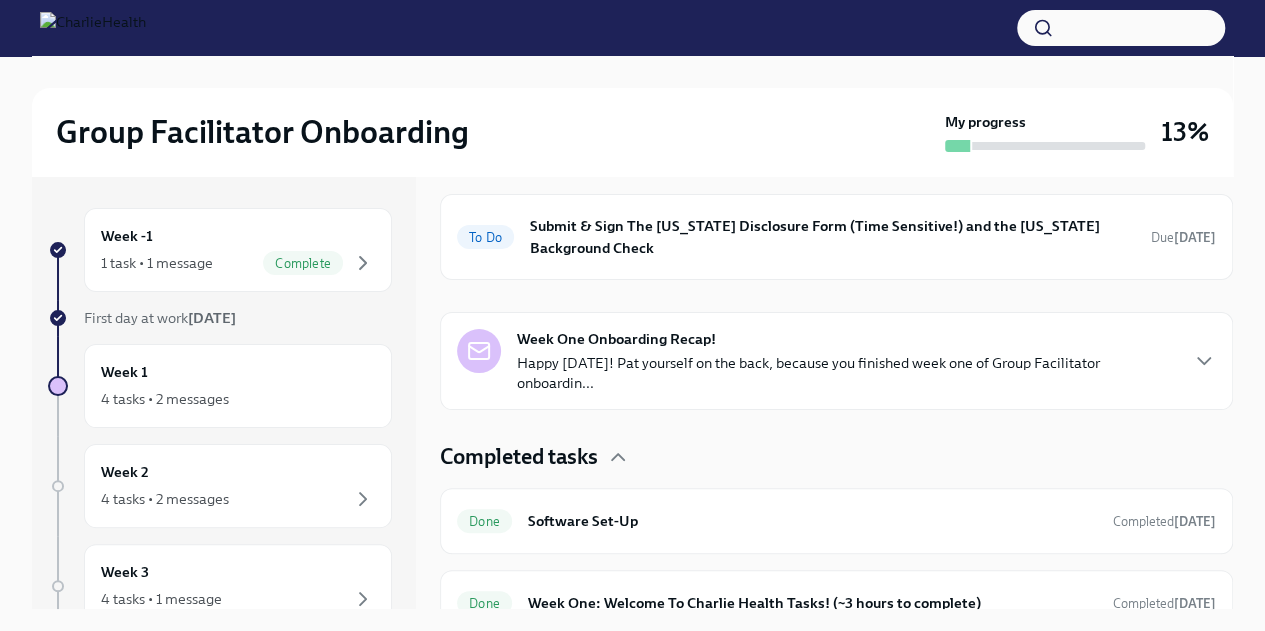 scroll, scrollTop: 280, scrollLeft: 0, axis: vertical 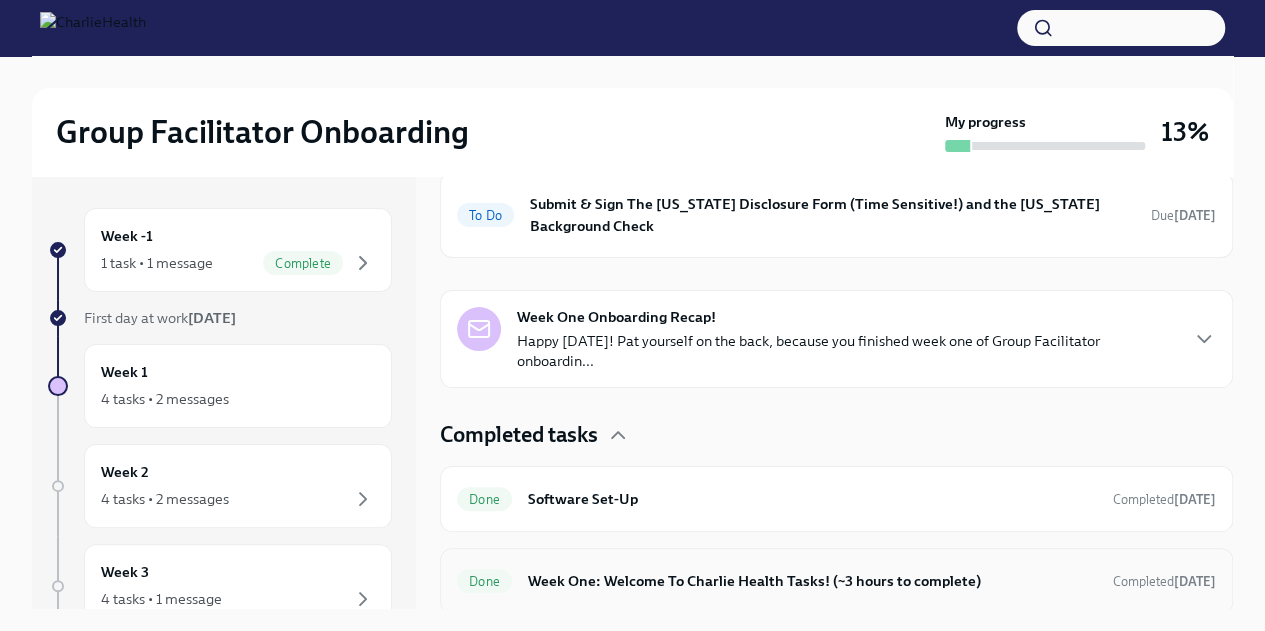 click on "Week One: Welcome To Charlie Health Tasks! (~3 hours to complete)" at bounding box center [812, 581] 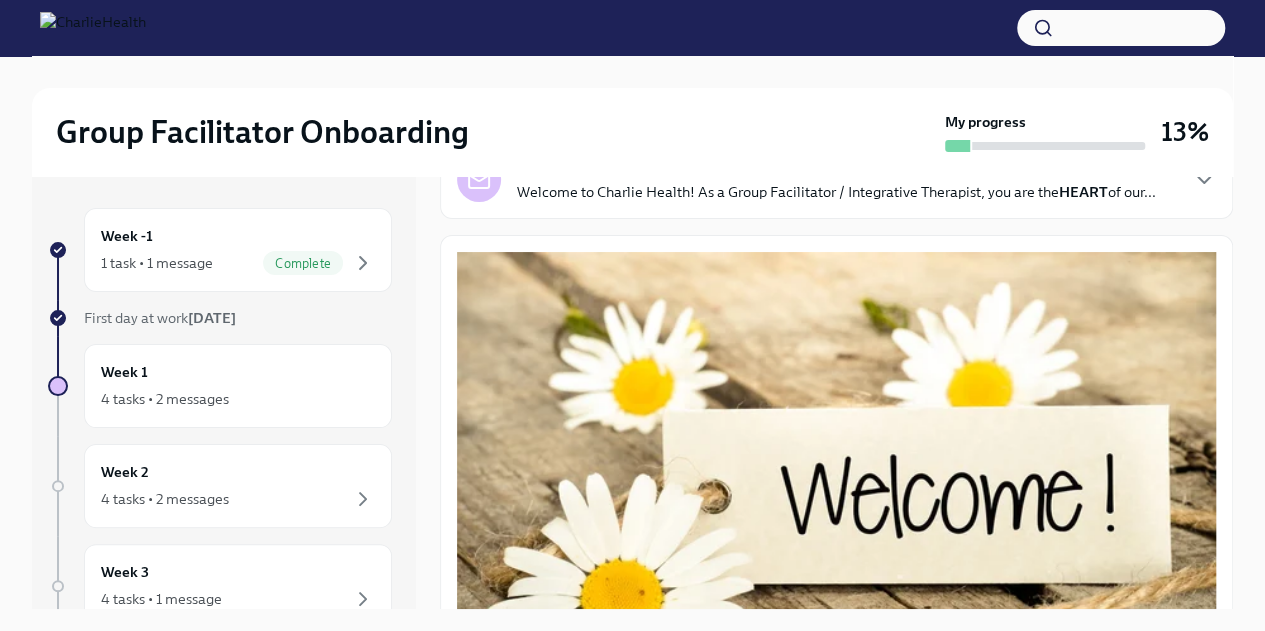 scroll, scrollTop: 0, scrollLeft: 0, axis: both 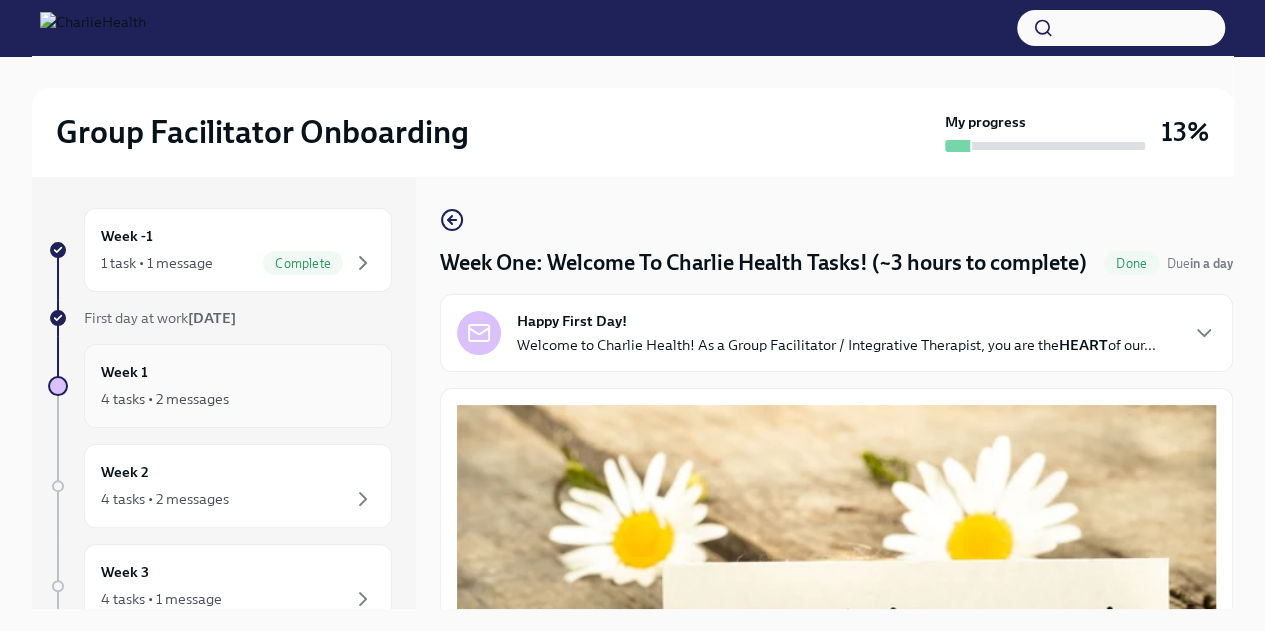 click on "4 tasks • 2 messages" at bounding box center [238, 399] 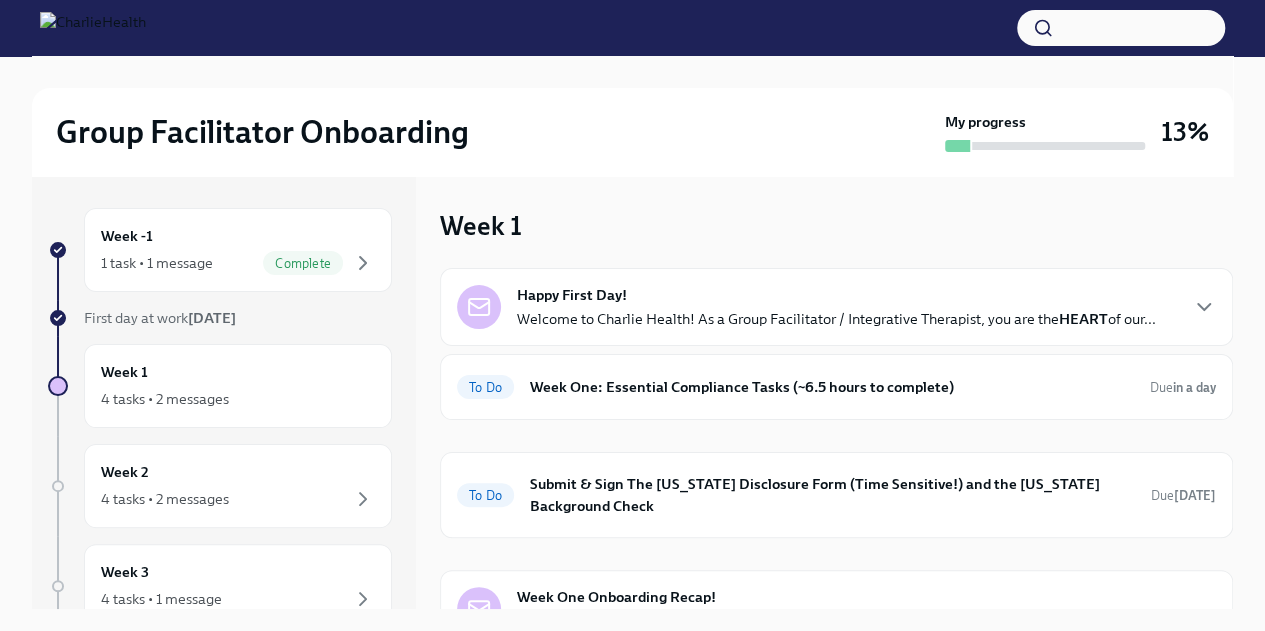 drag, startPoint x: 1216, startPoint y: 402, endPoint x: 1232, endPoint y: 503, distance: 102.259476 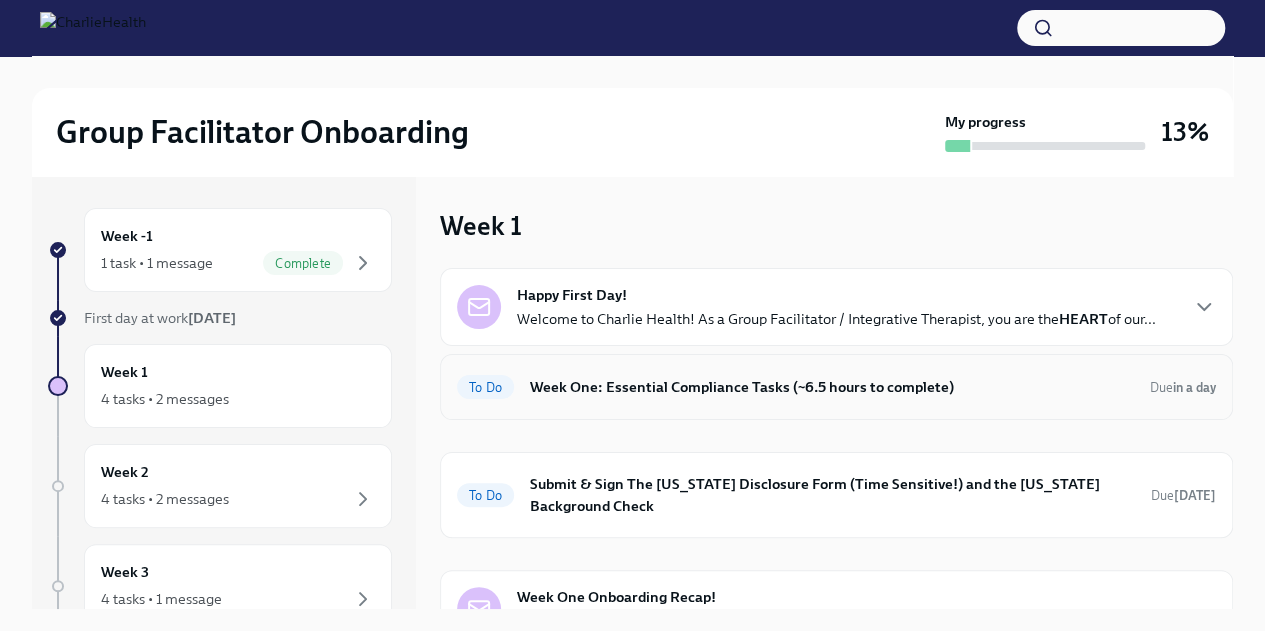 click on "Week One: Essential Compliance Tasks (~6.5 hours to complete)" at bounding box center [832, 387] 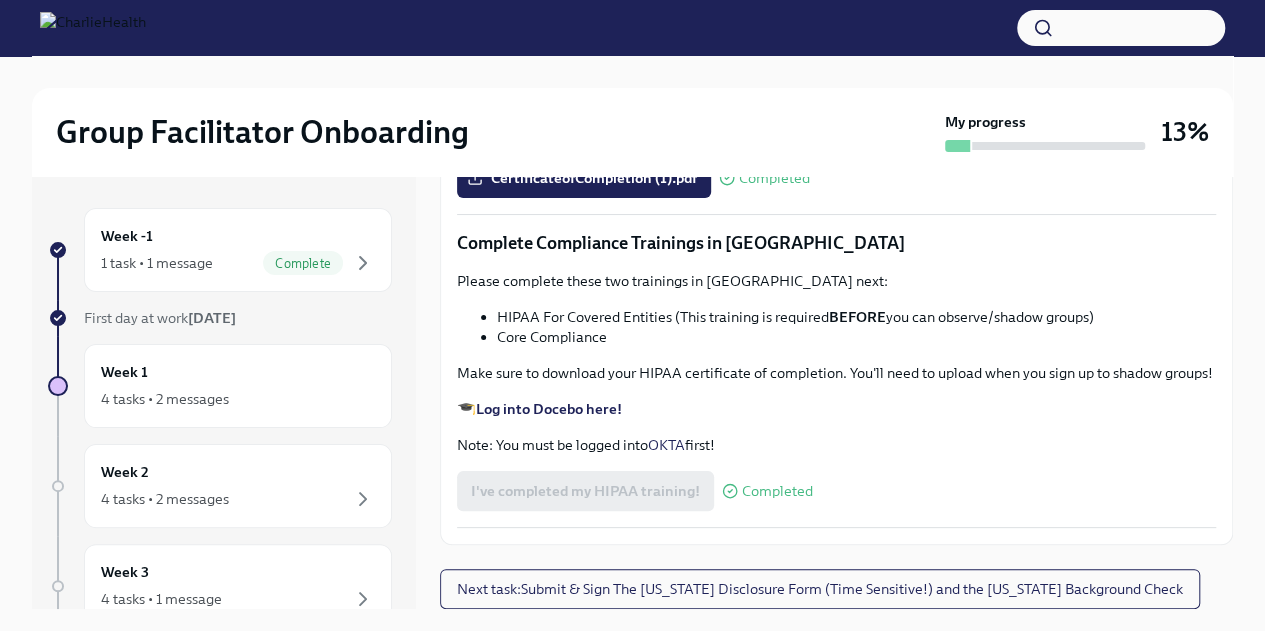 scroll, scrollTop: 4520, scrollLeft: 0, axis: vertical 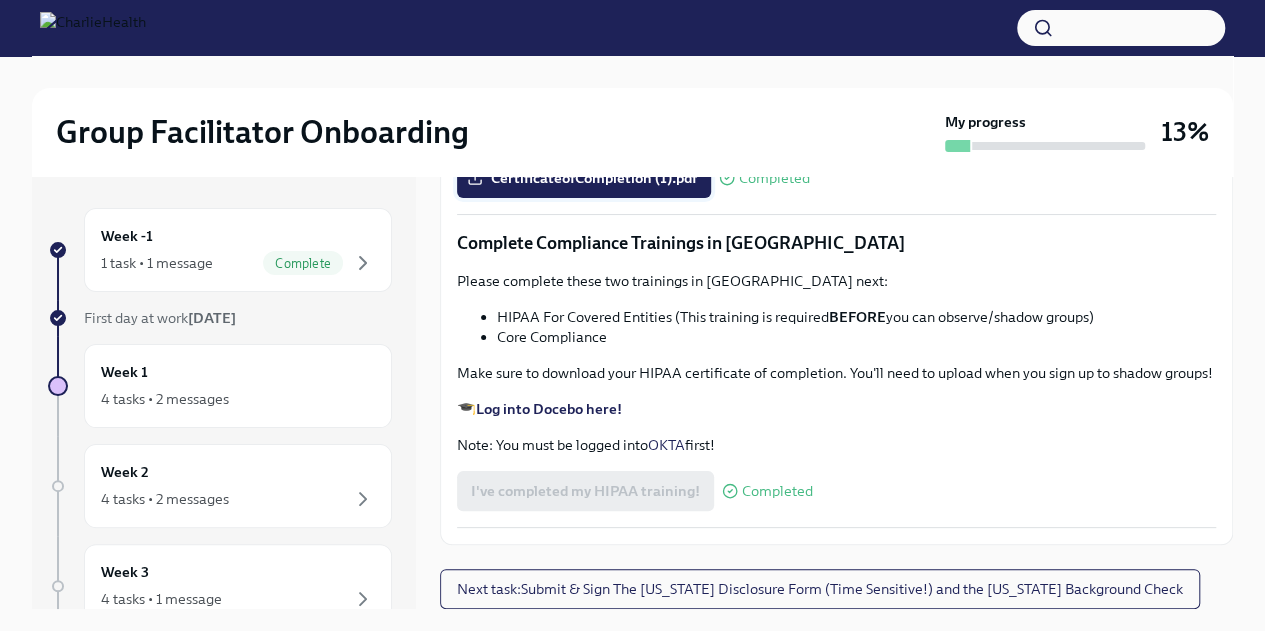 click on "CertificateofCompletion (1).pdf" at bounding box center (584, 178) 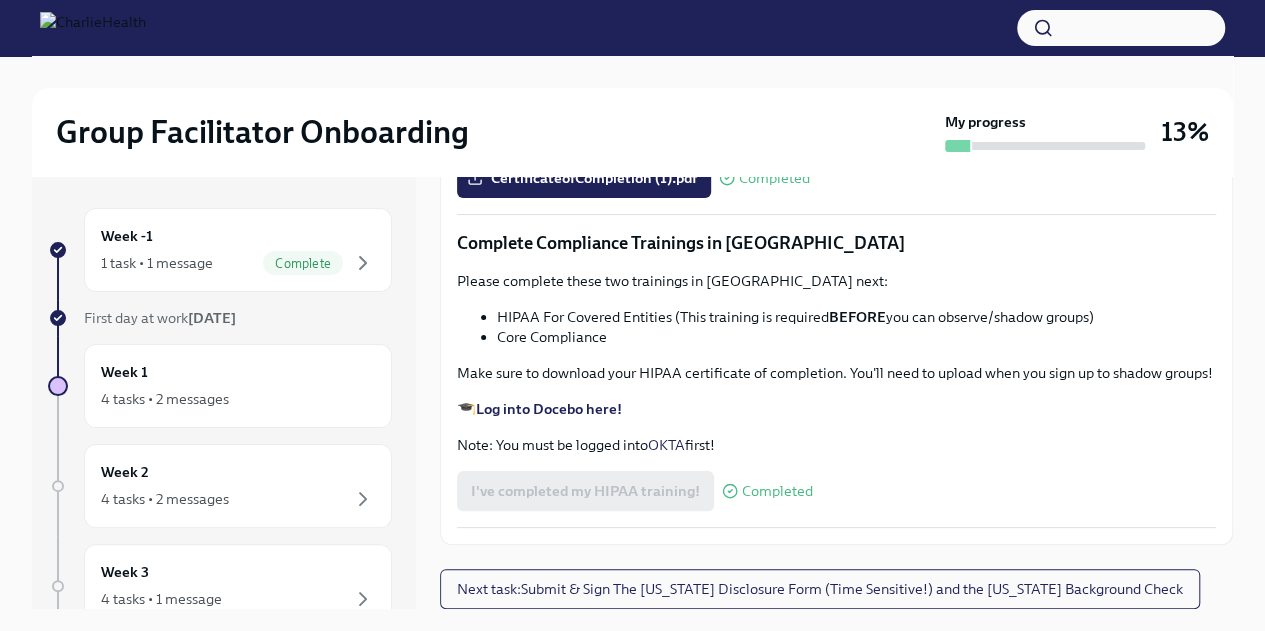 scroll, scrollTop: 4591, scrollLeft: 0, axis: vertical 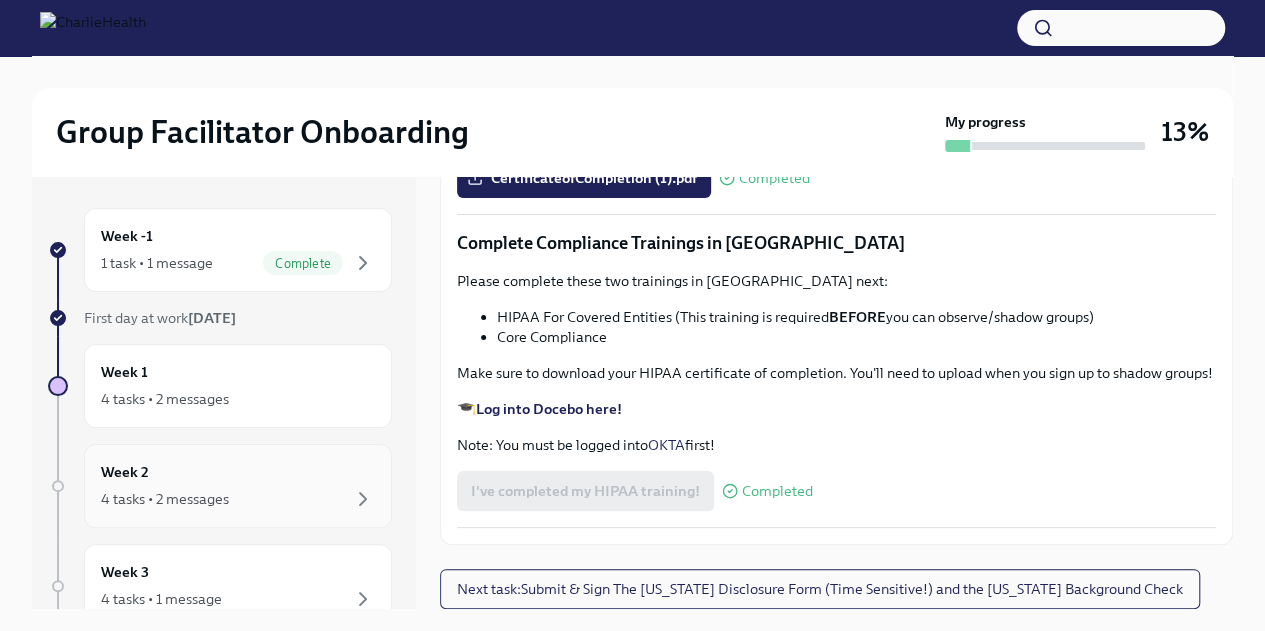 click on "Week 2 4 tasks • 2 messages" at bounding box center [238, 486] 